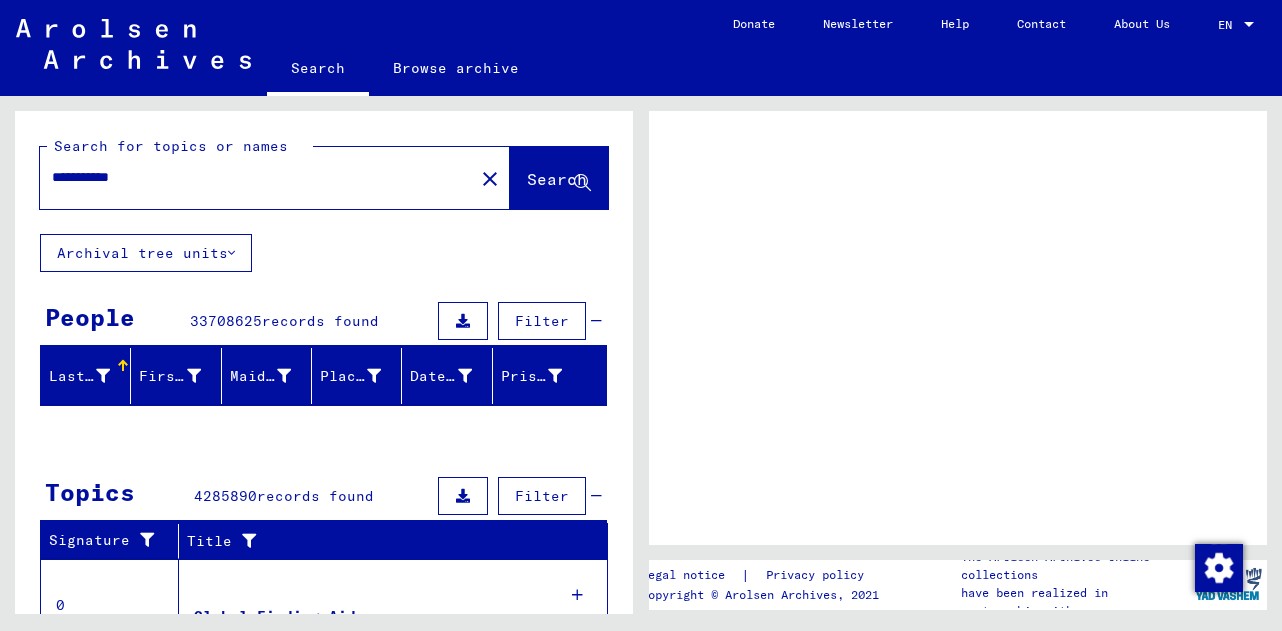scroll, scrollTop: 0, scrollLeft: 0, axis: both 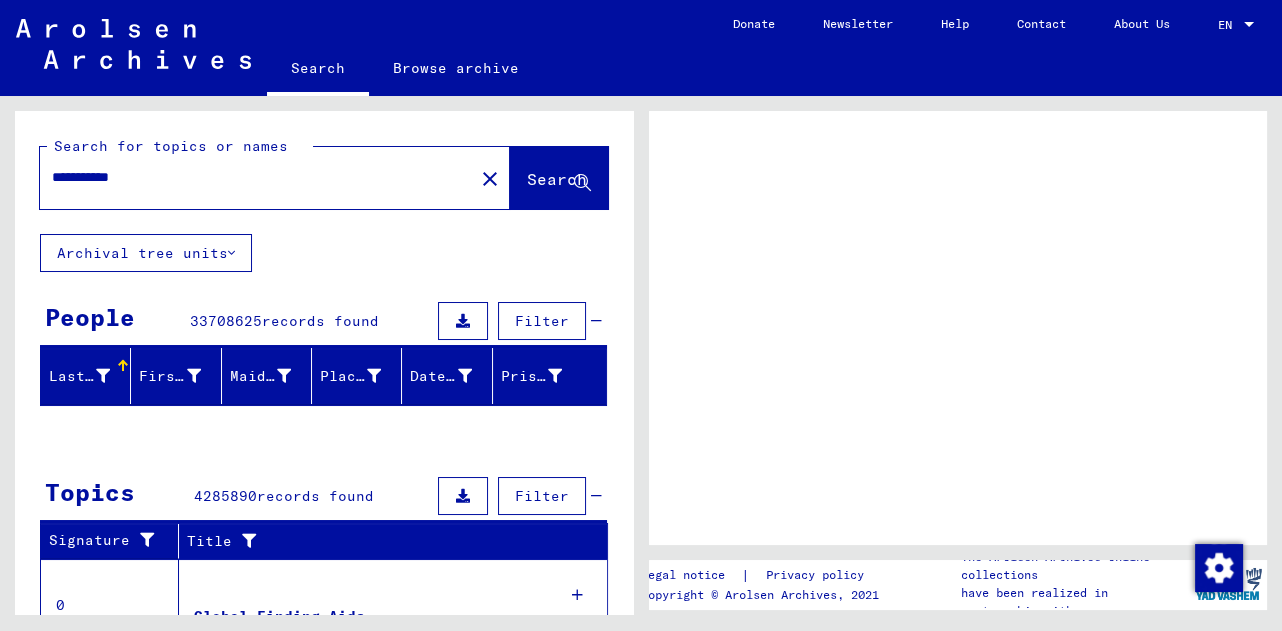drag, startPoint x: 195, startPoint y: 177, endPoint x: -6, endPoint y: 146, distance: 203.3765 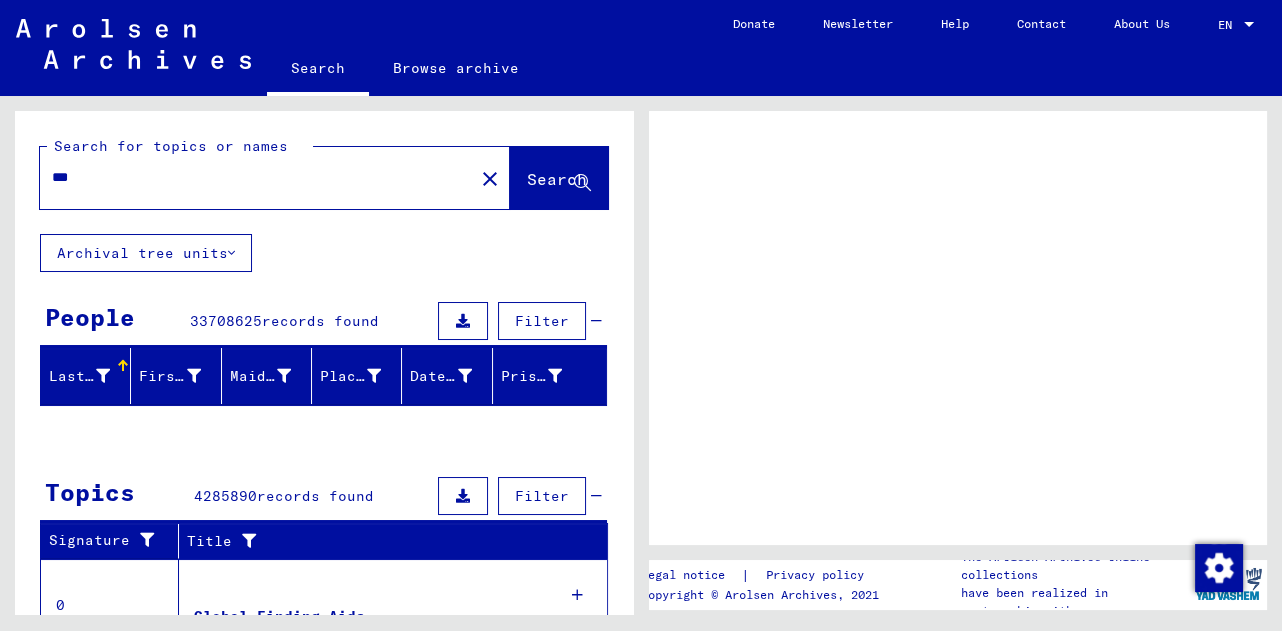 type on "****" 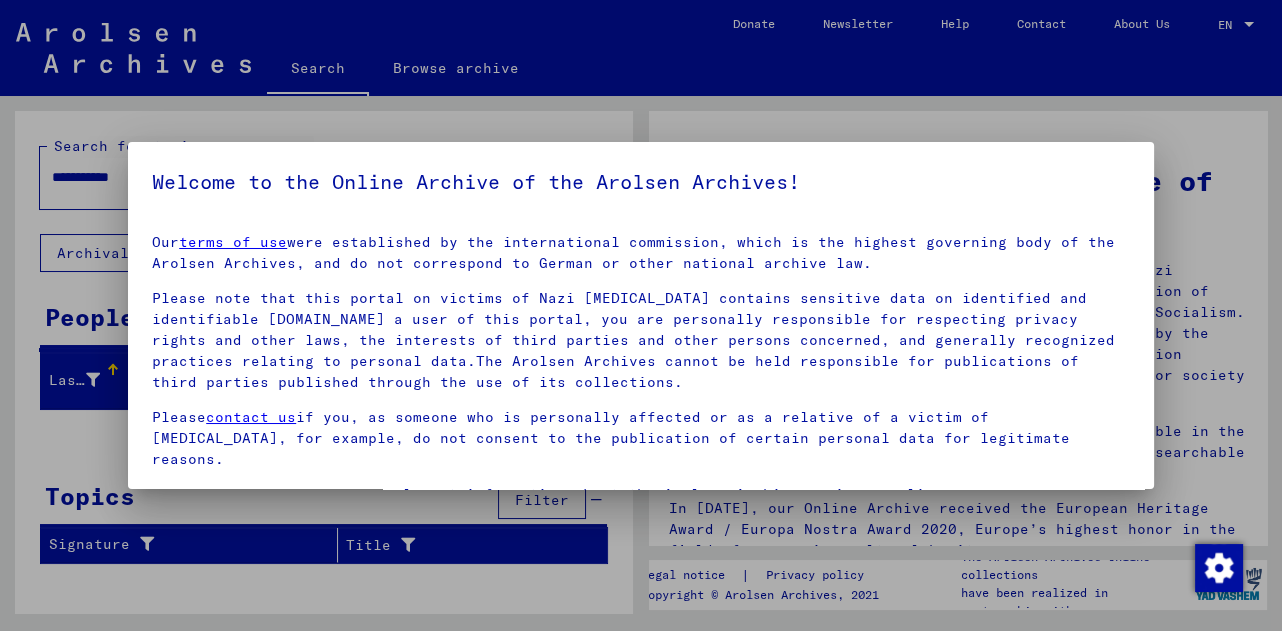 click at bounding box center [641, 315] 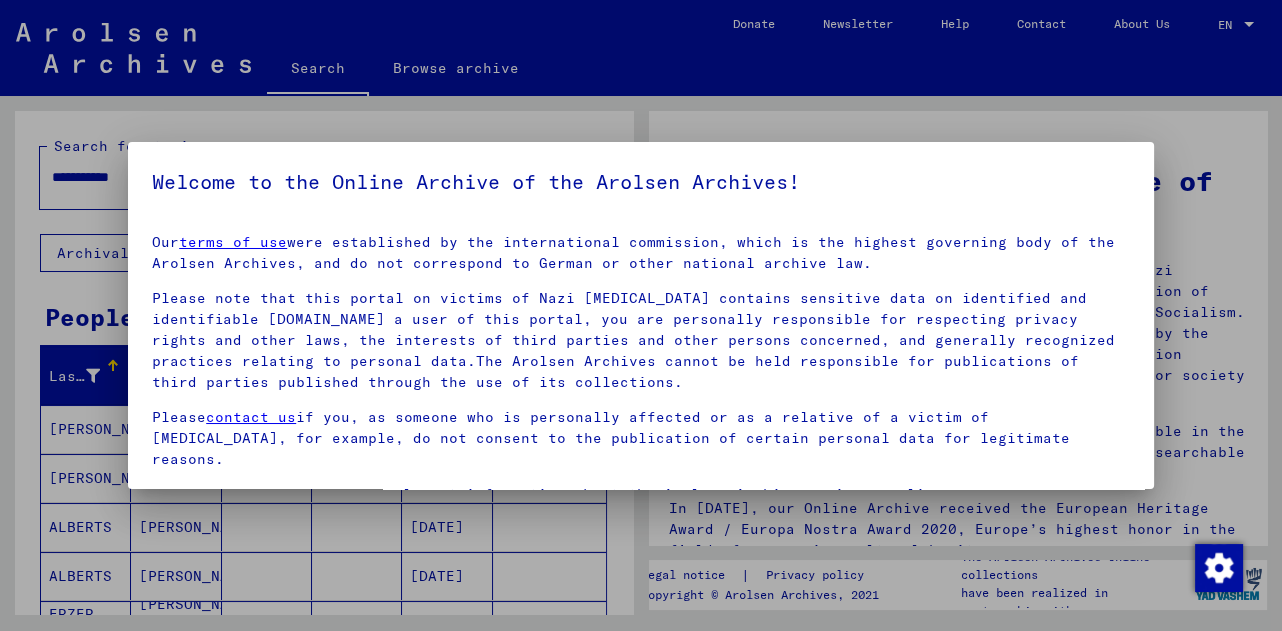 scroll, scrollTop: 67, scrollLeft: 0, axis: vertical 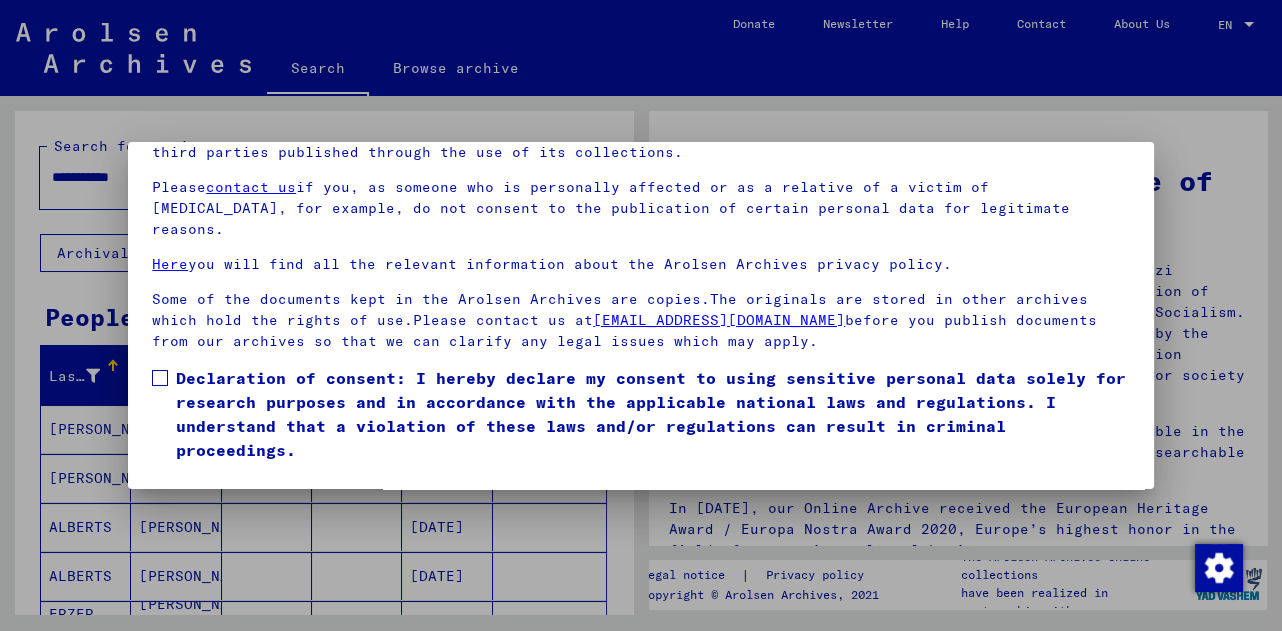 click on "I agree" at bounding box center [200, 491] 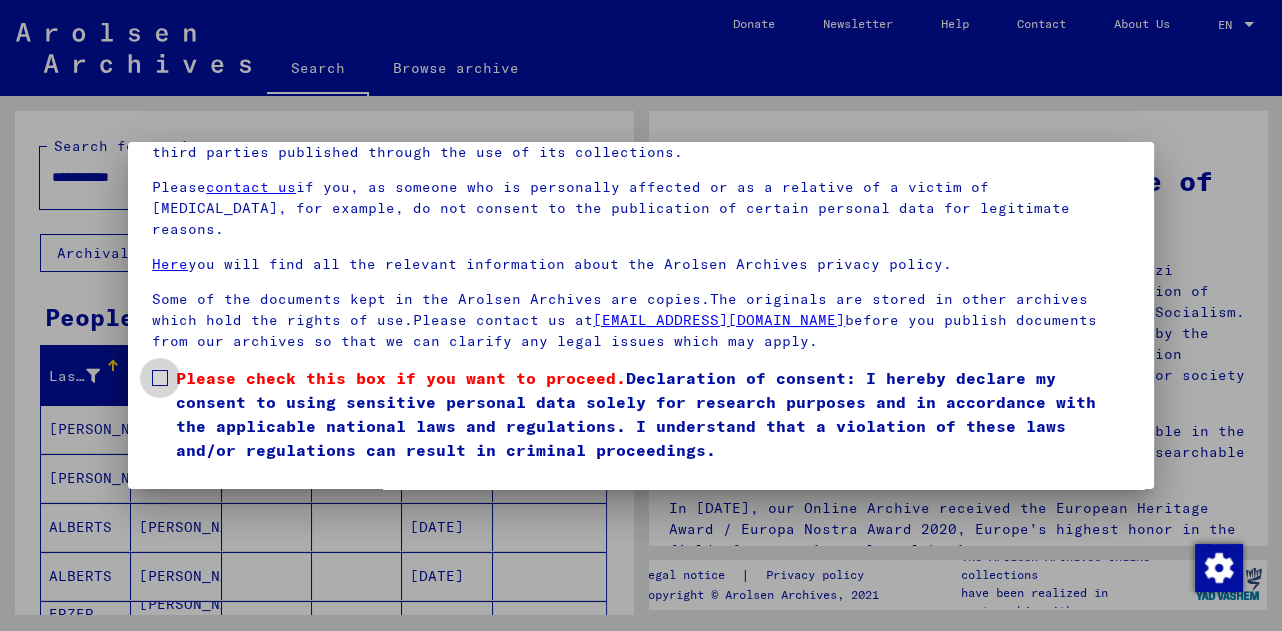 click at bounding box center [160, 378] 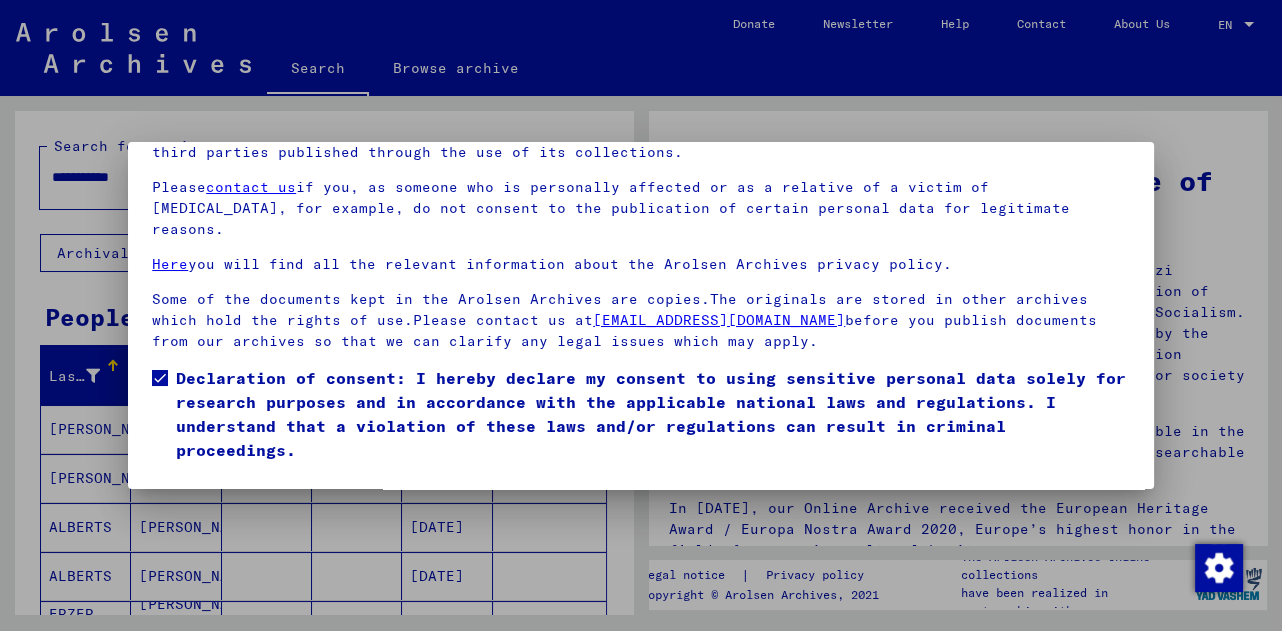 click on "I agree" at bounding box center (200, 491) 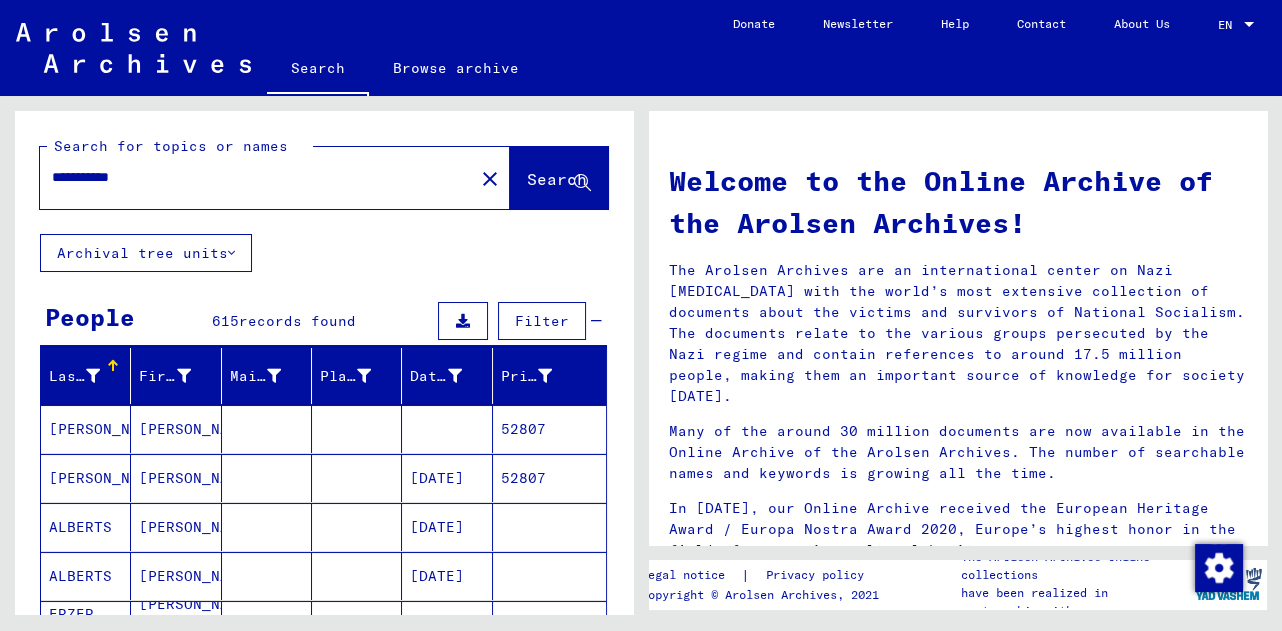 drag, startPoint x: 185, startPoint y: 176, endPoint x: 29, endPoint y: 156, distance: 157.27682 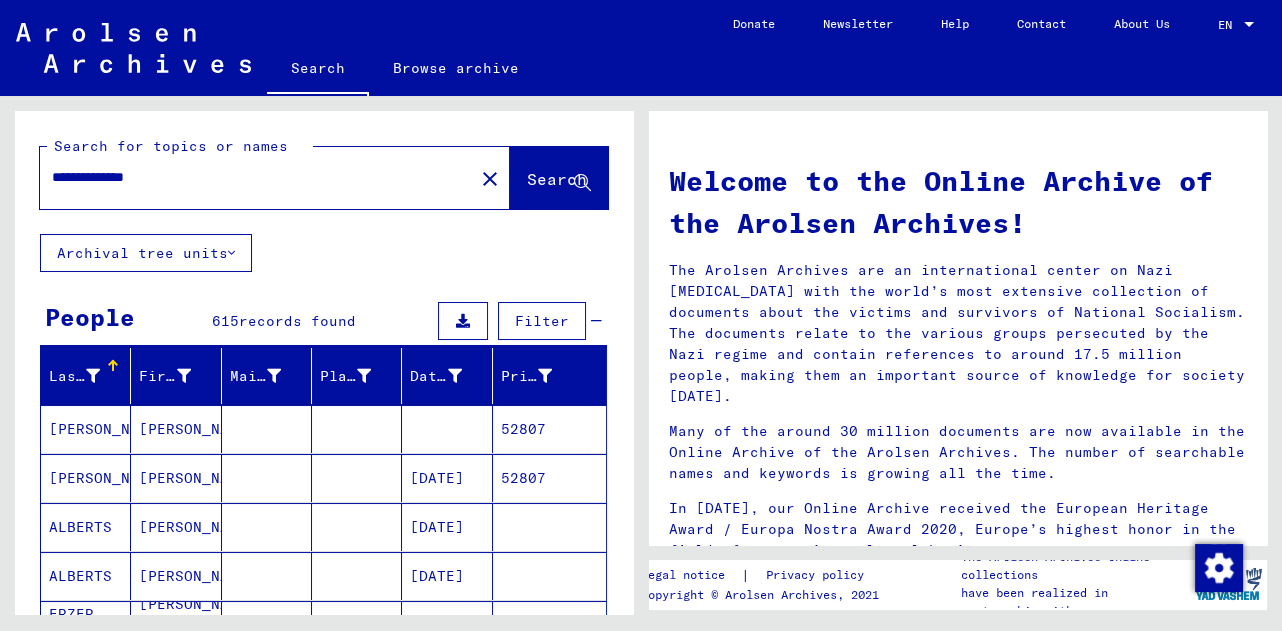 type on "**********" 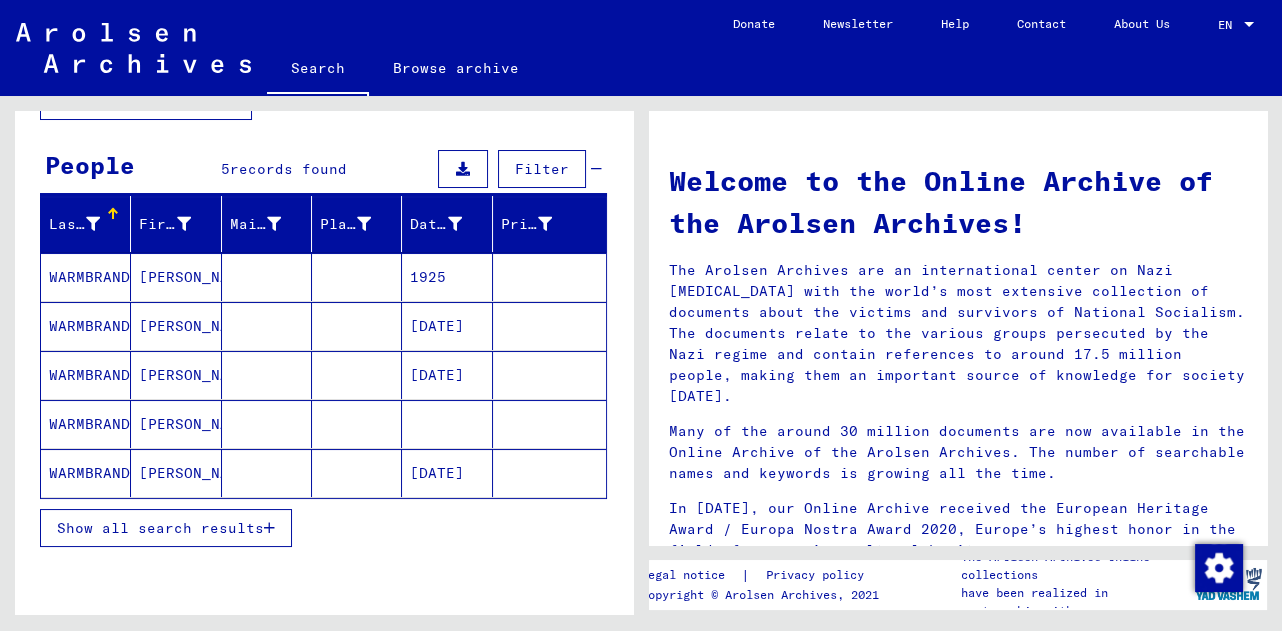 scroll, scrollTop: 153, scrollLeft: 0, axis: vertical 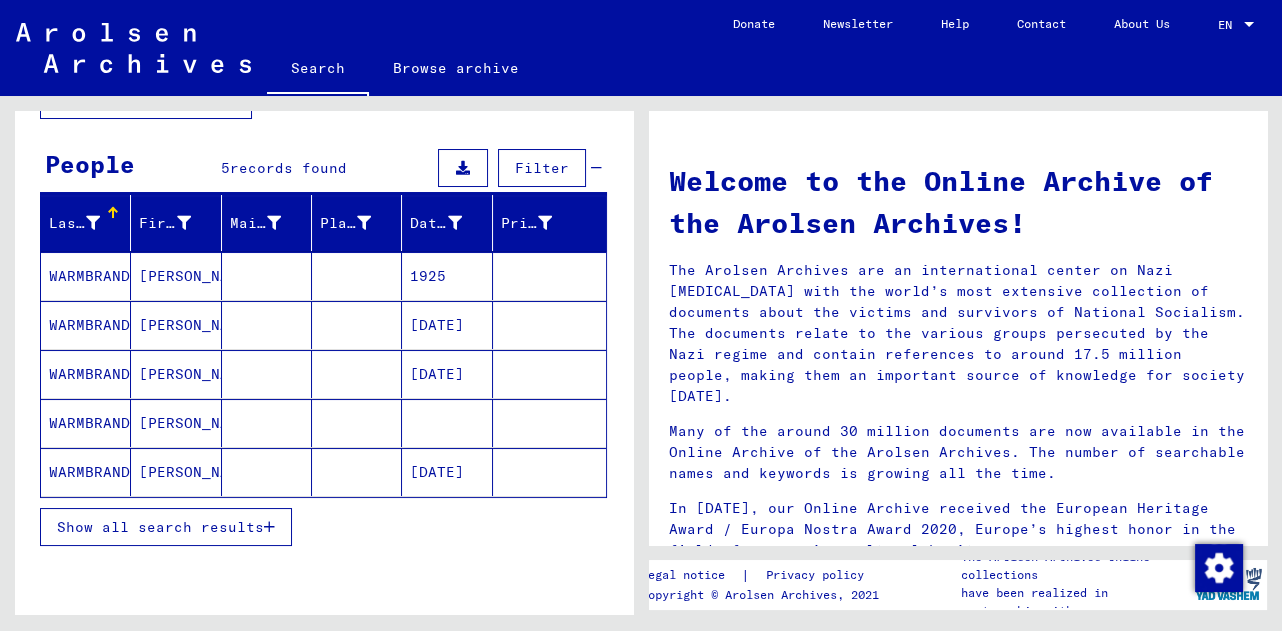 click on "WARMBRAND" at bounding box center [86, 325] 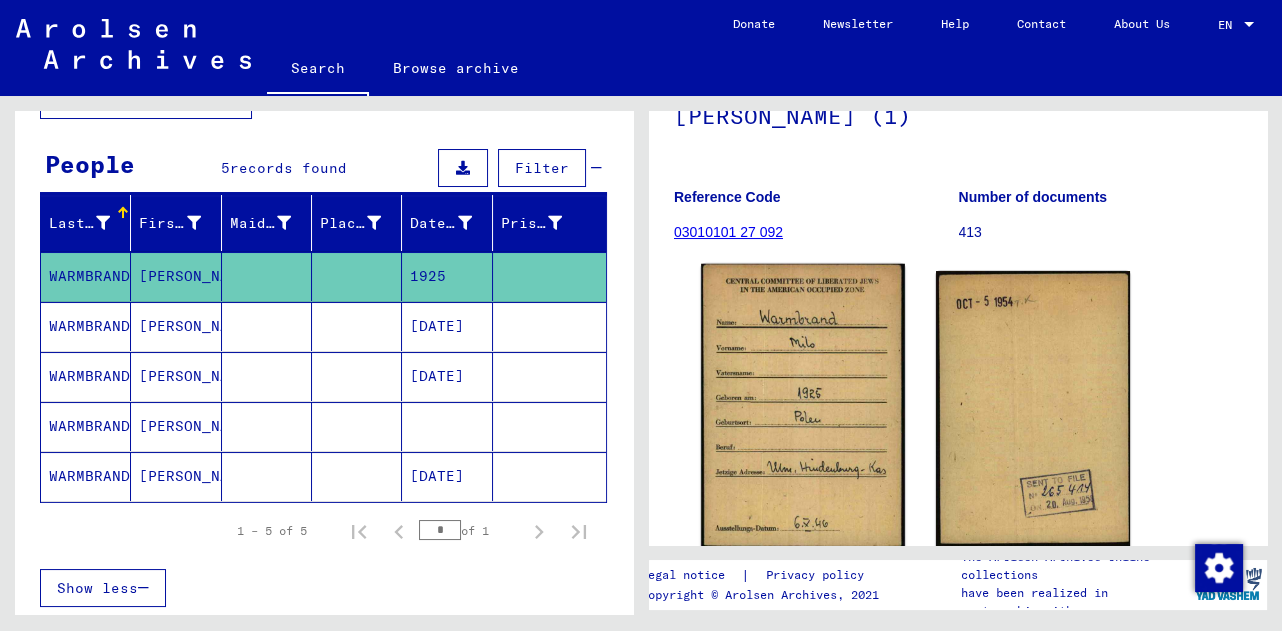 scroll, scrollTop: 326, scrollLeft: 0, axis: vertical 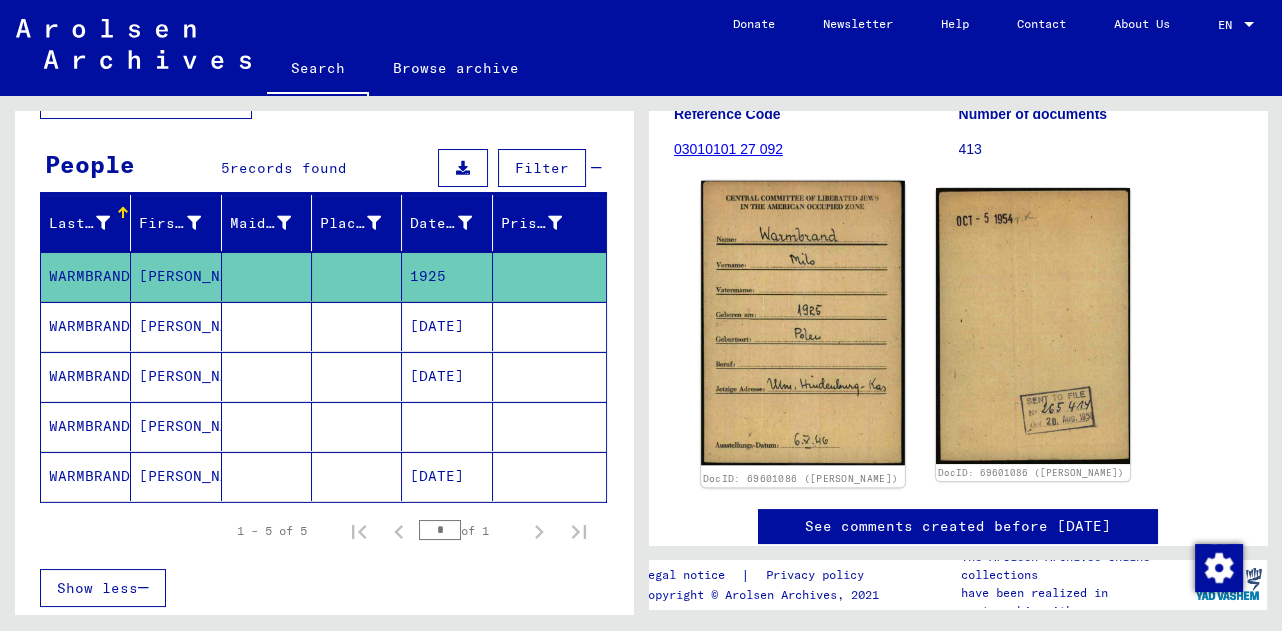 click 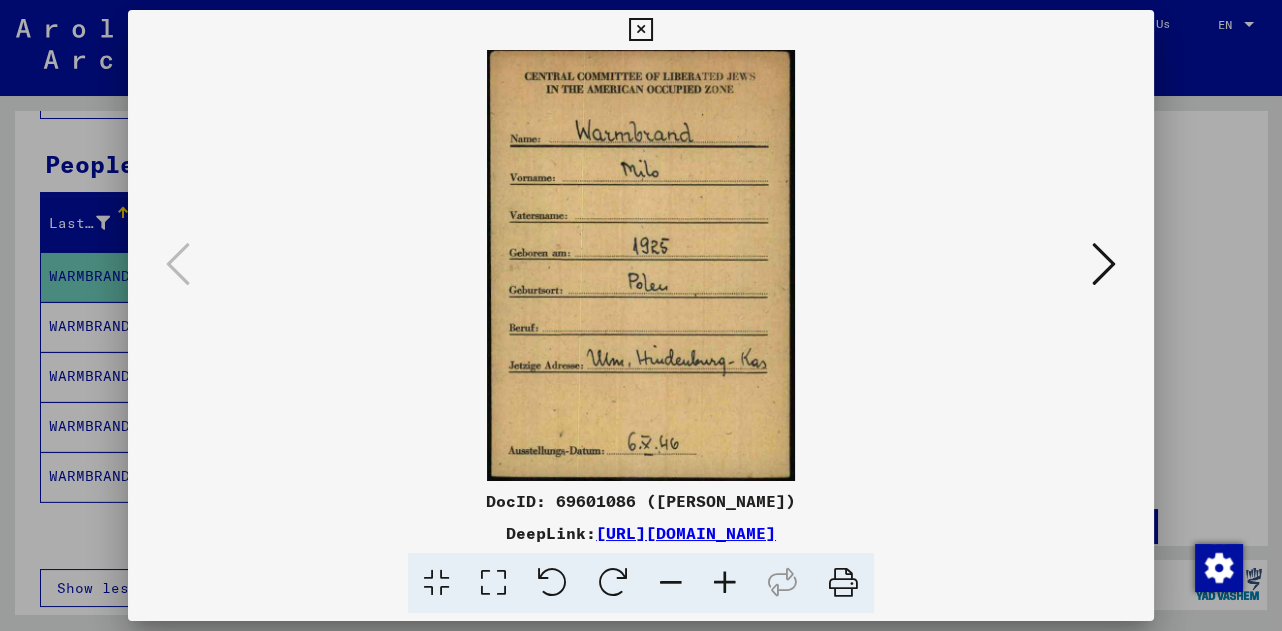 click at bounding box center [1104, 264] 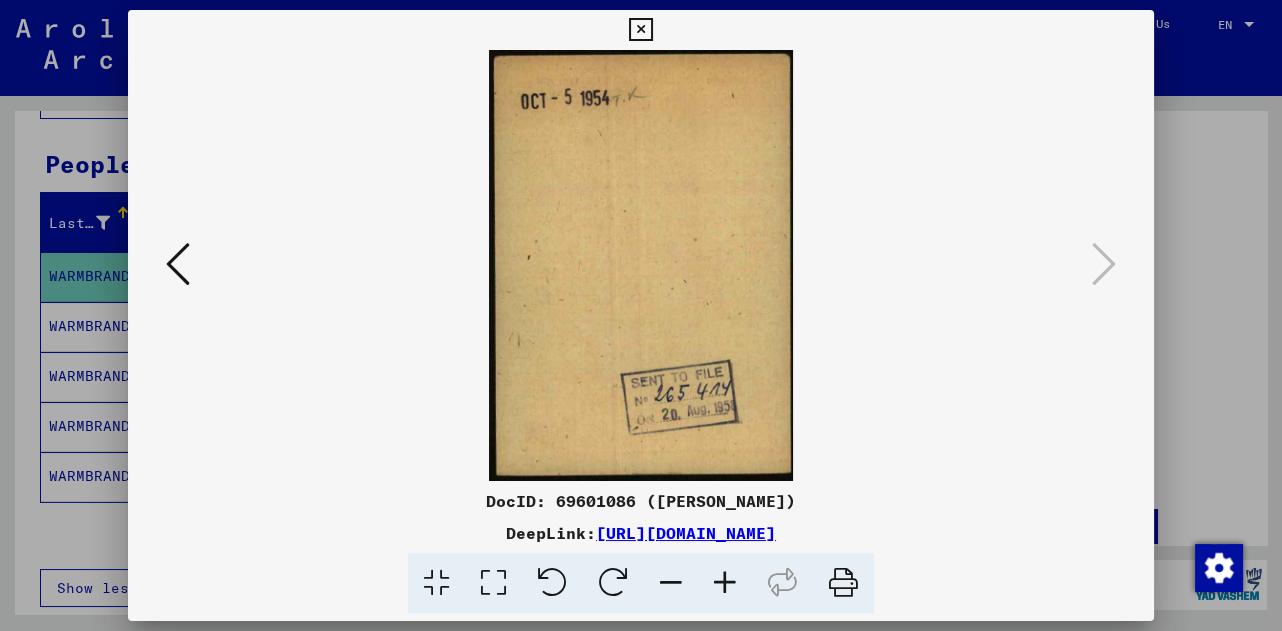 click at bounding box center (178, 264) 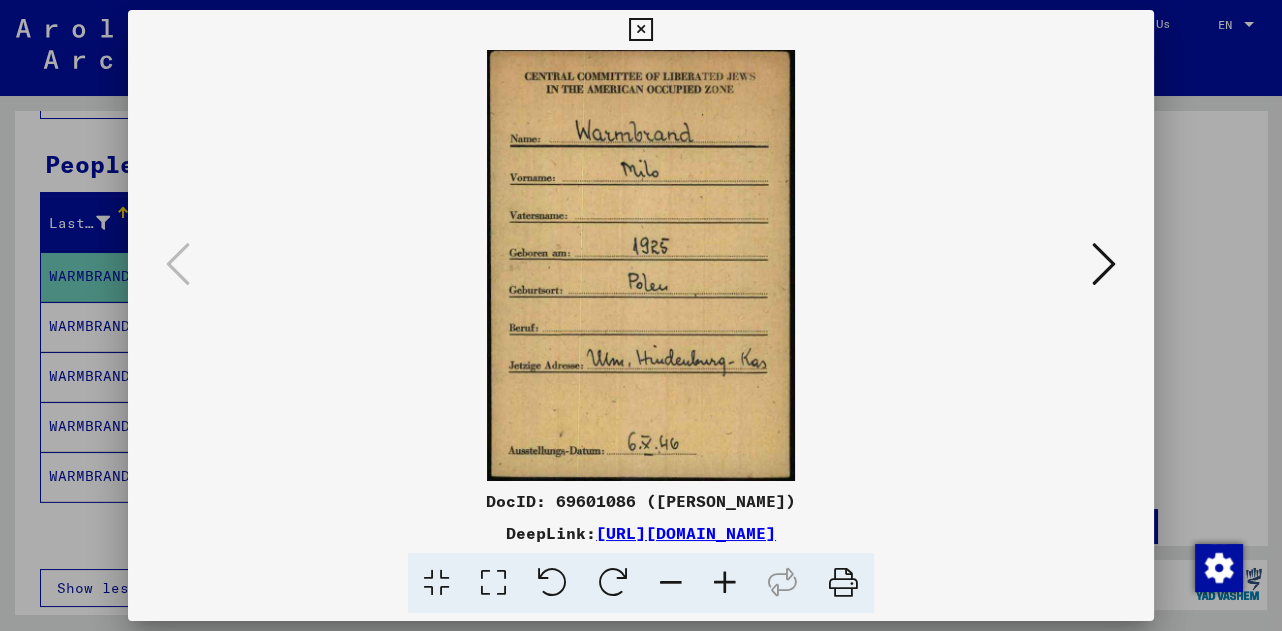 click at bounding box center [843, 583] 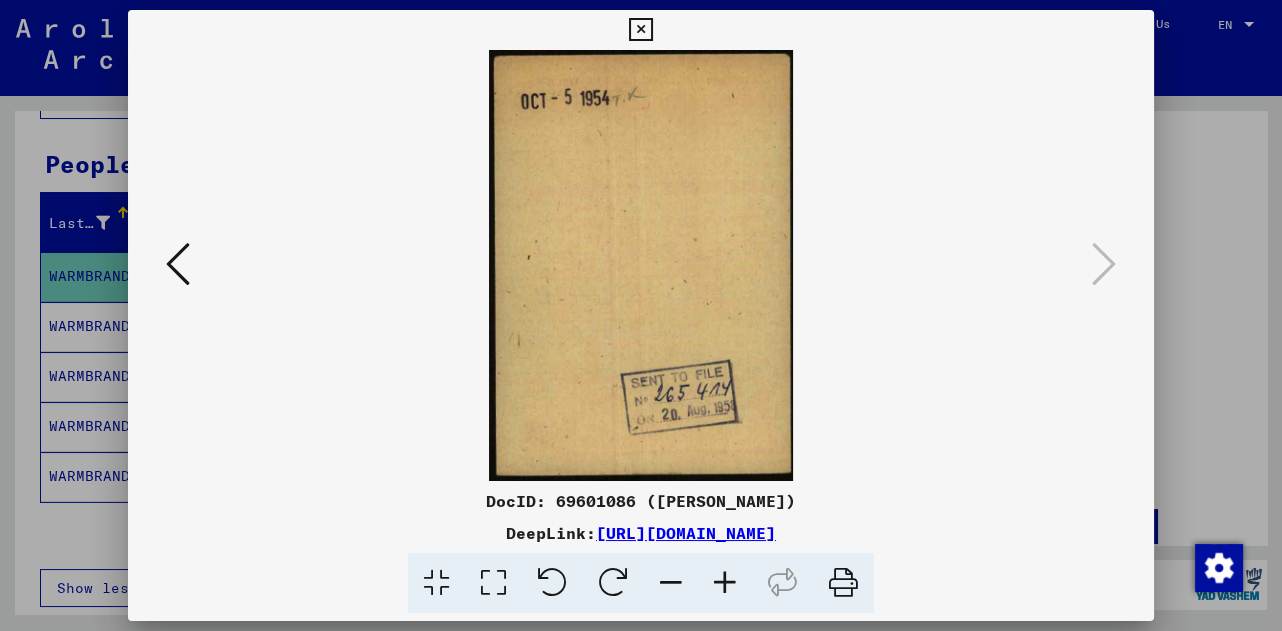 click at bounding box center (843, 583) 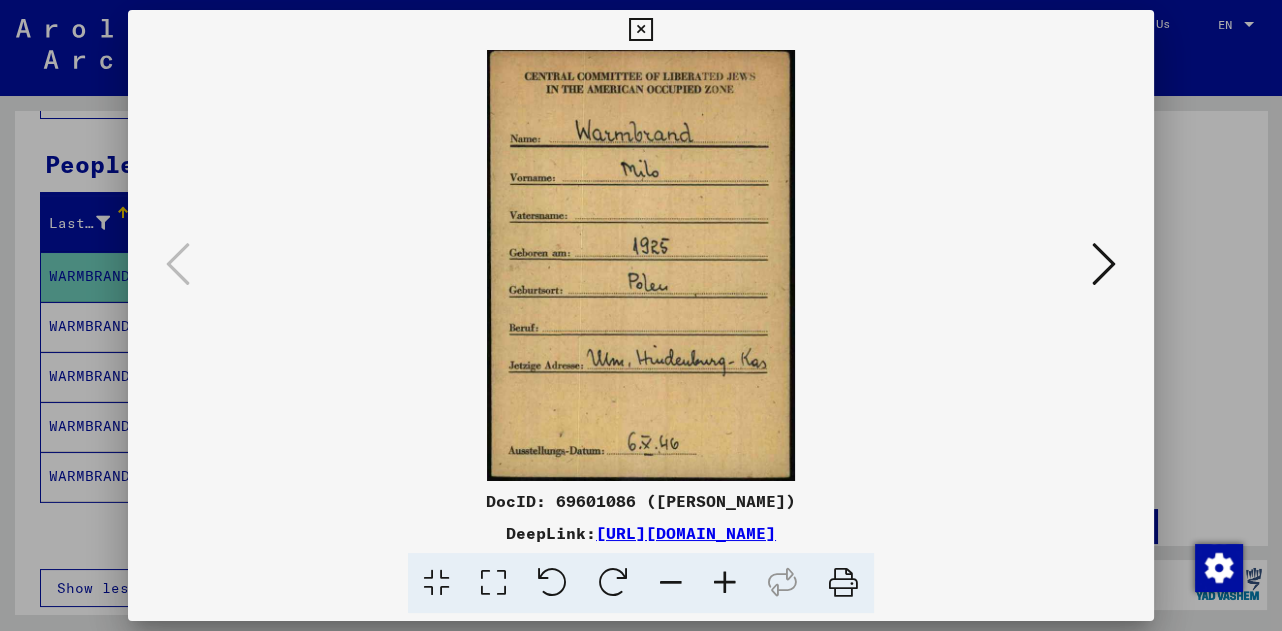 click at bounding box center [640, 30] 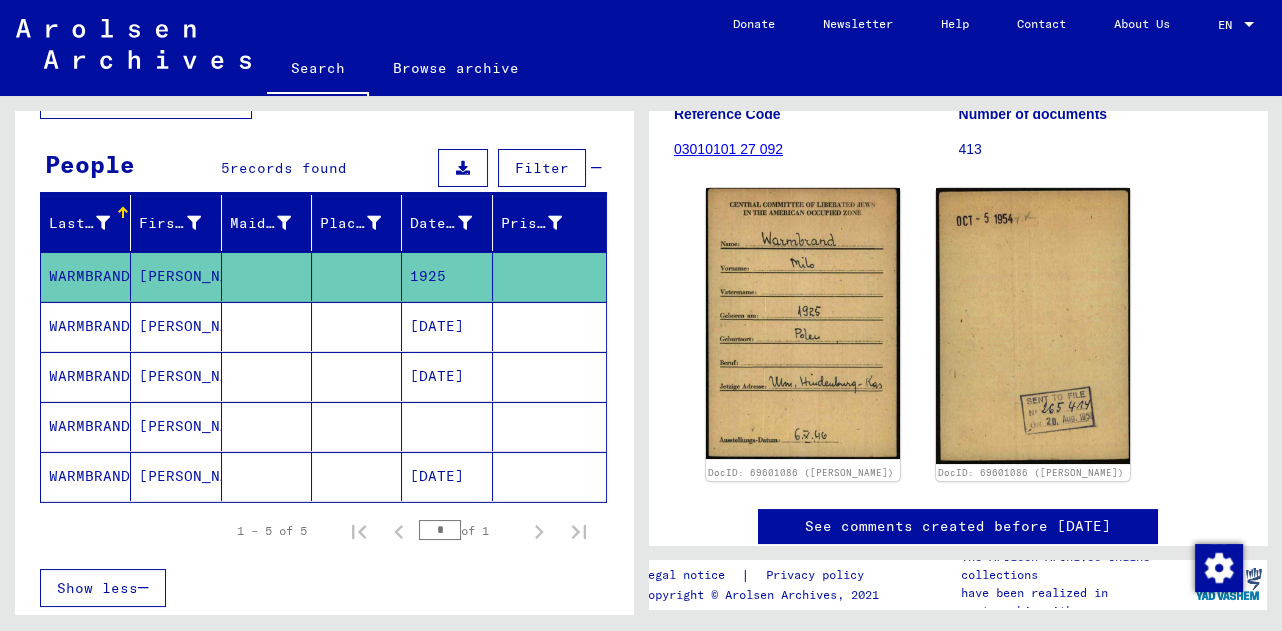 click on "WARMBRAND" at bounding box center (86, 376) 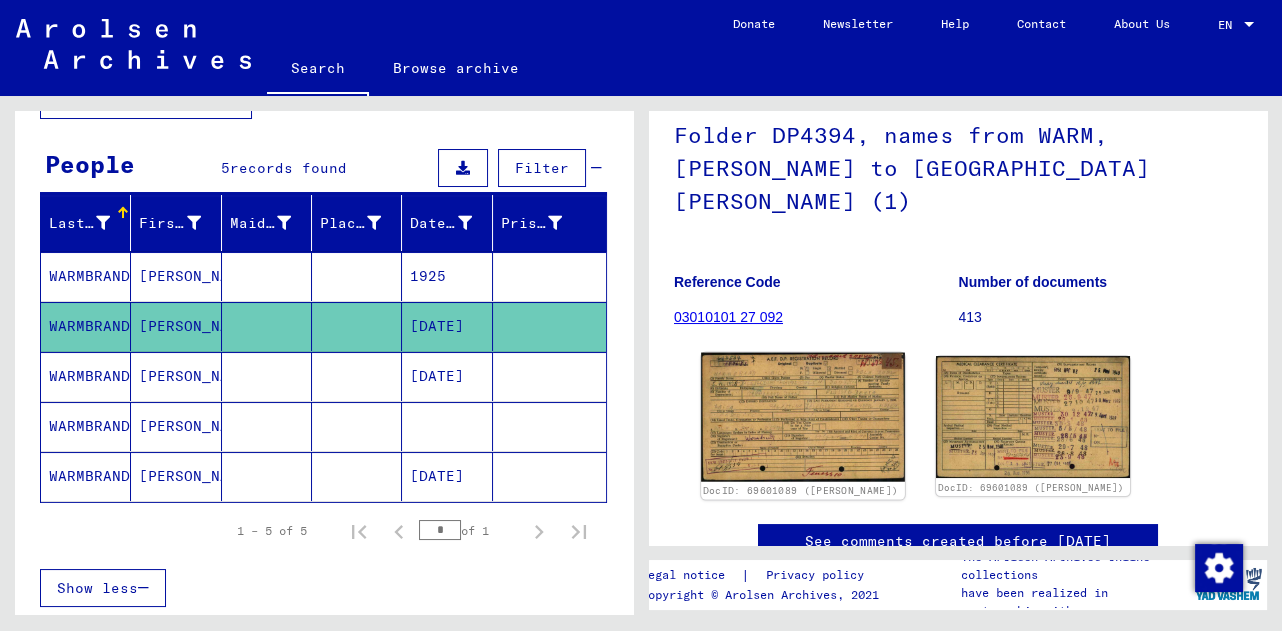 scroll, scrollTop: 167, scrollLeft: 0, axis: vertical 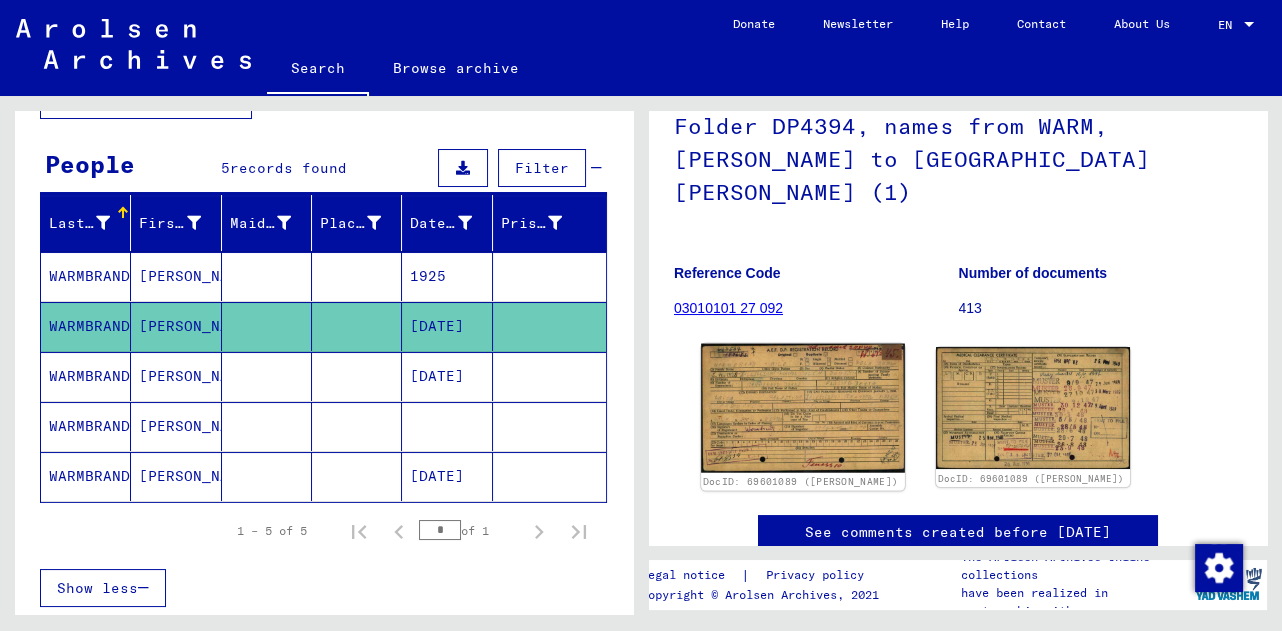 click 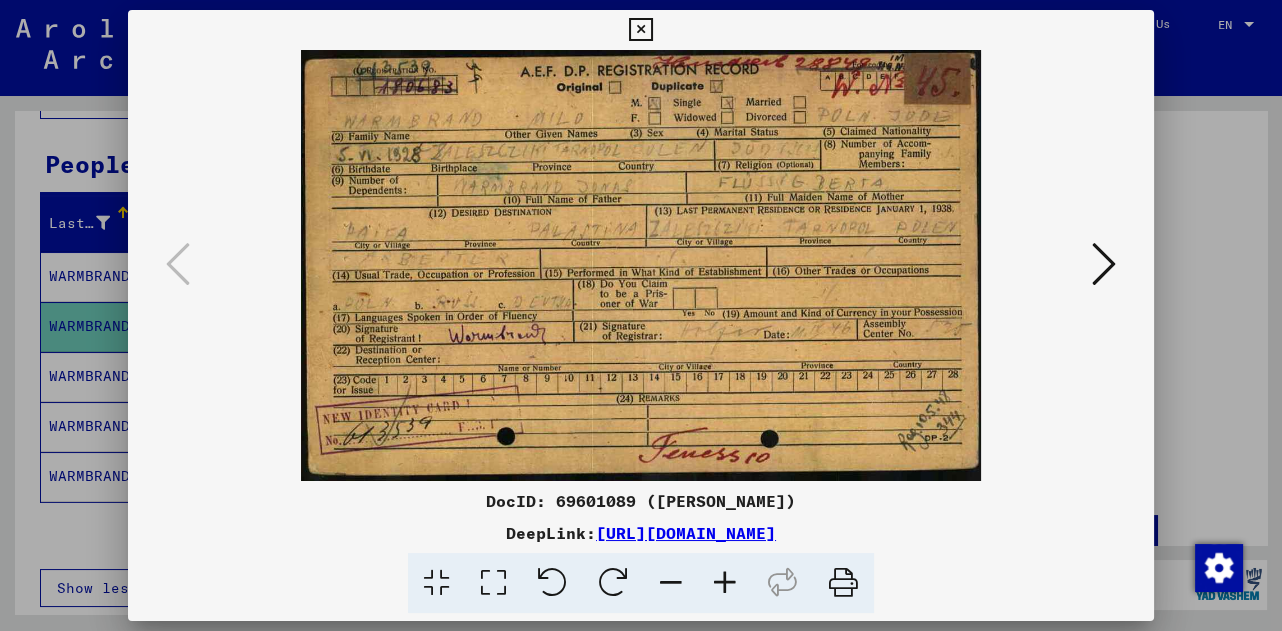 click at bounding box center (843, 583) 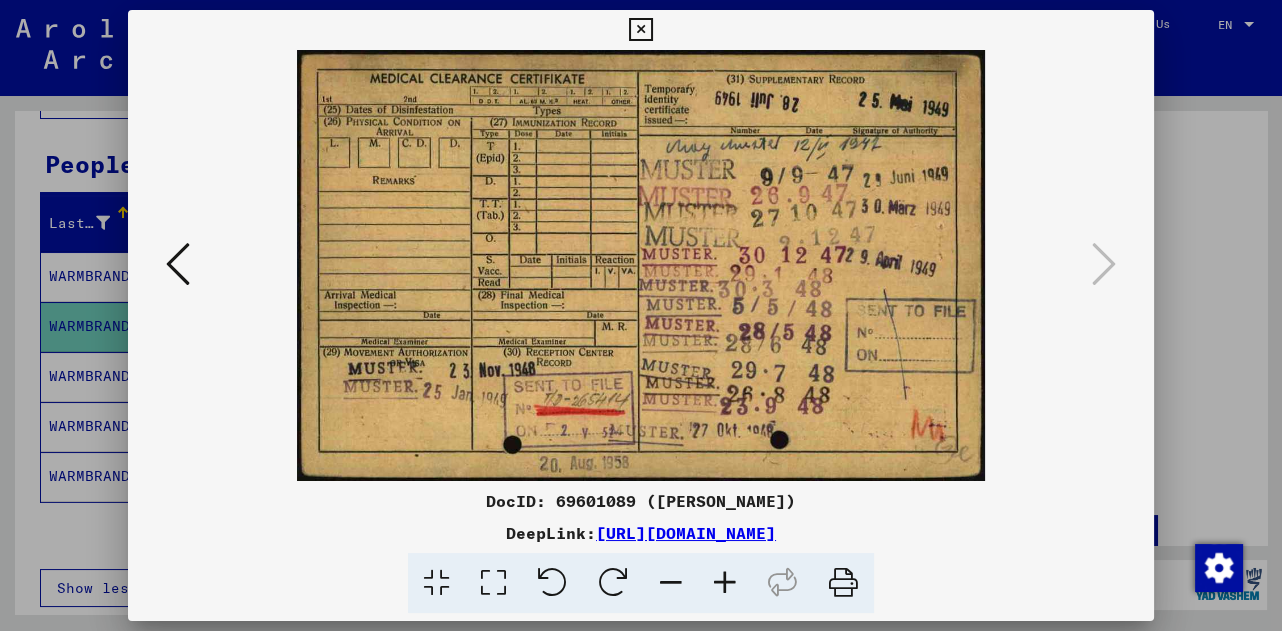 click at bounding box center [843, 583] 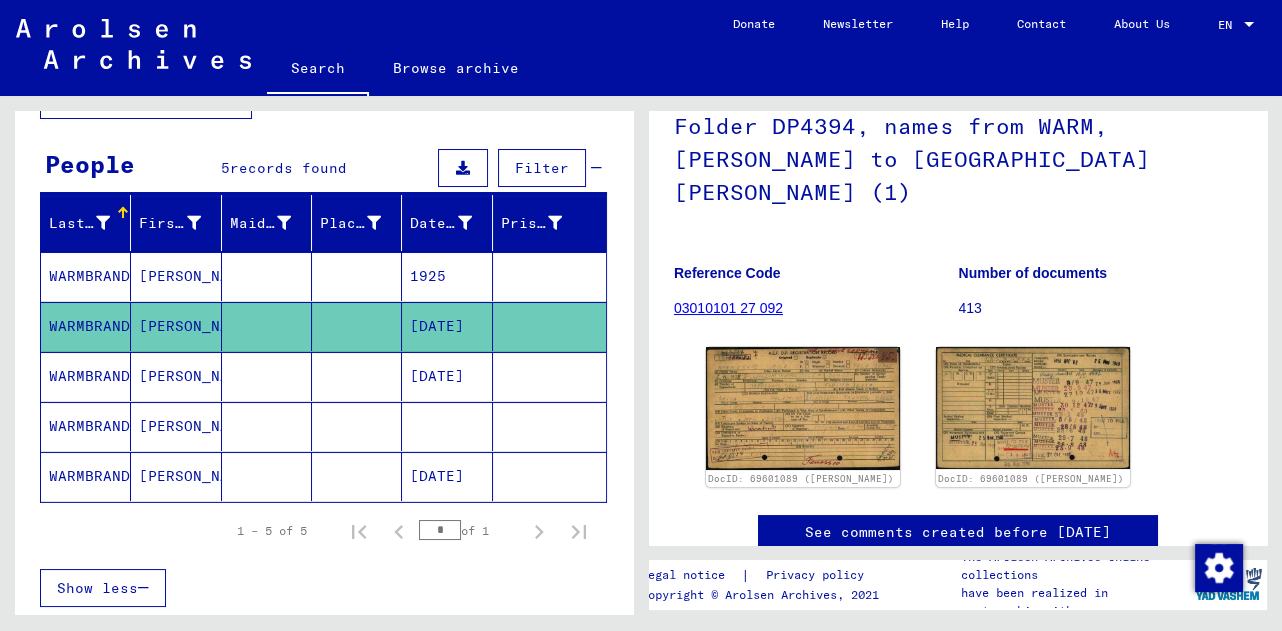 click on "WARMBRAND" at bounding box center [86, 426] 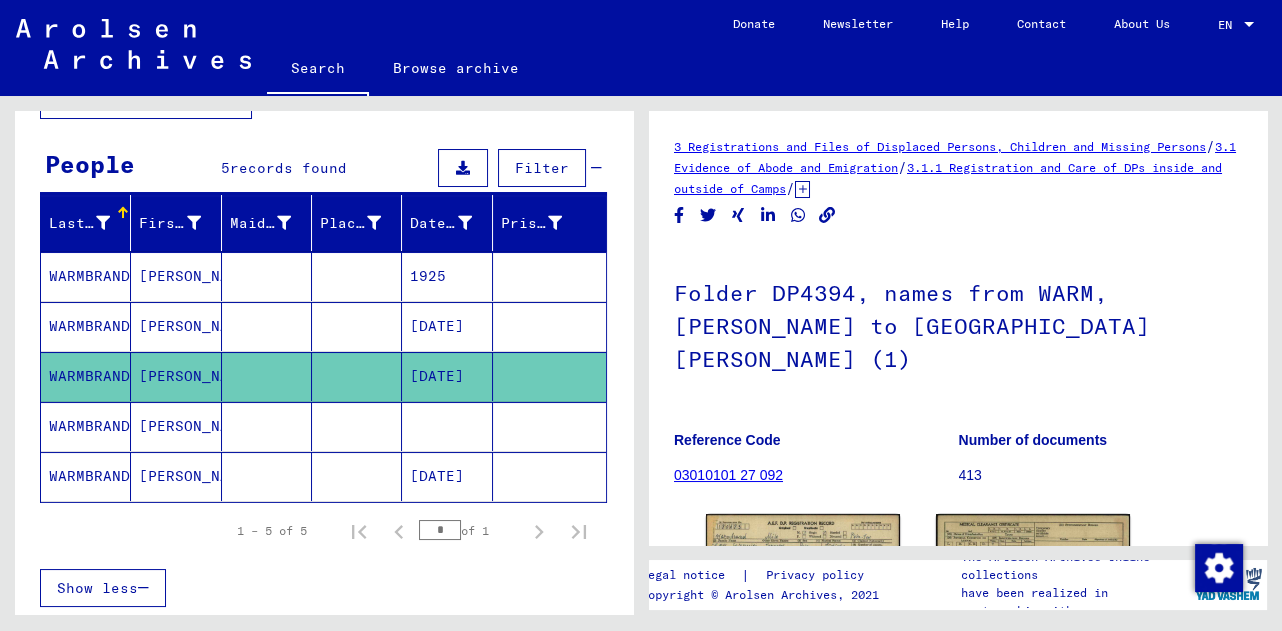 scroll, scrollTop: 99, scrollLeft: 0, axis: vertical 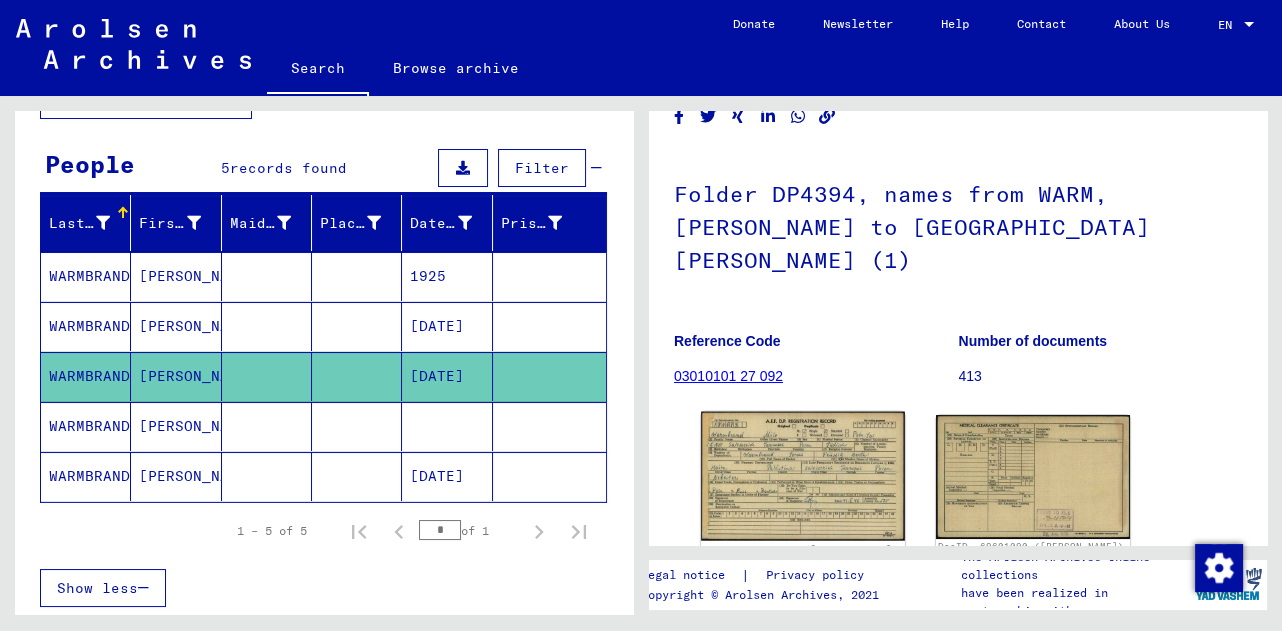 click 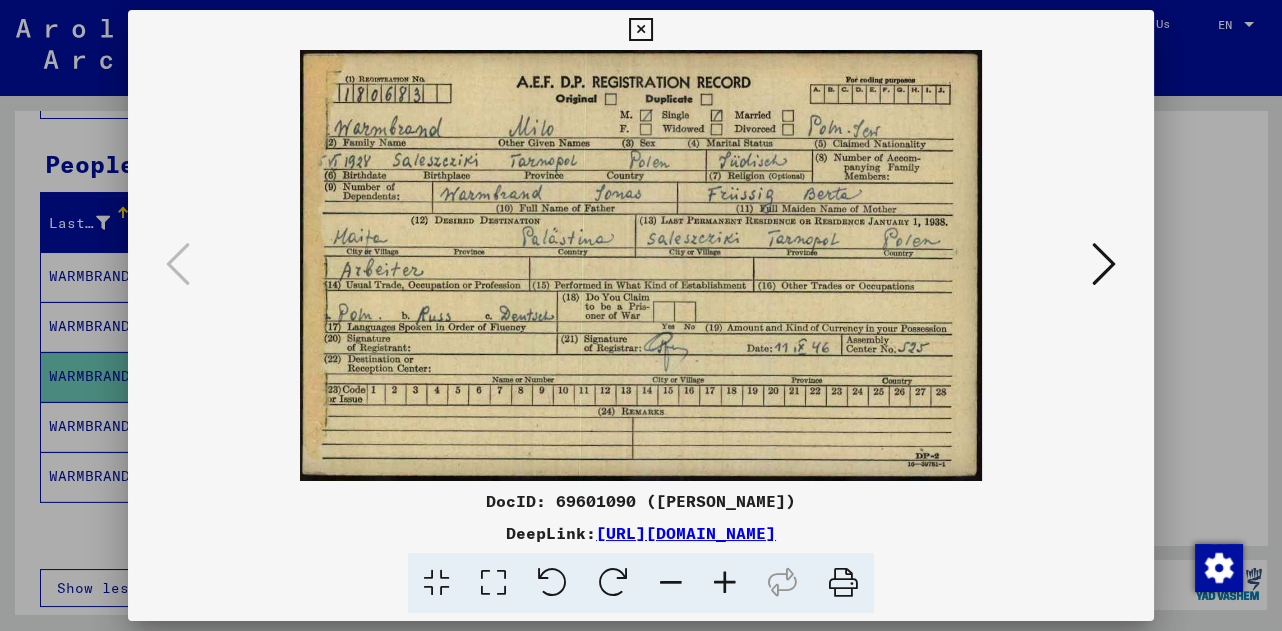 click at bounding box center [1104, 264] 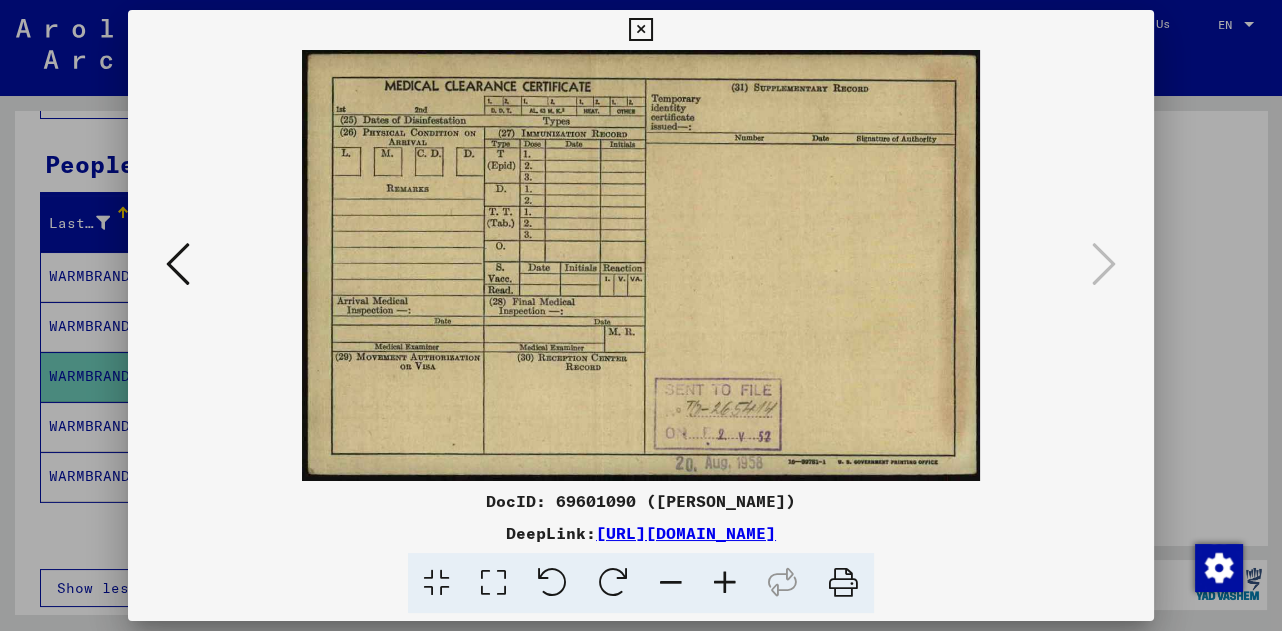 click at bounding box center [178, 264] 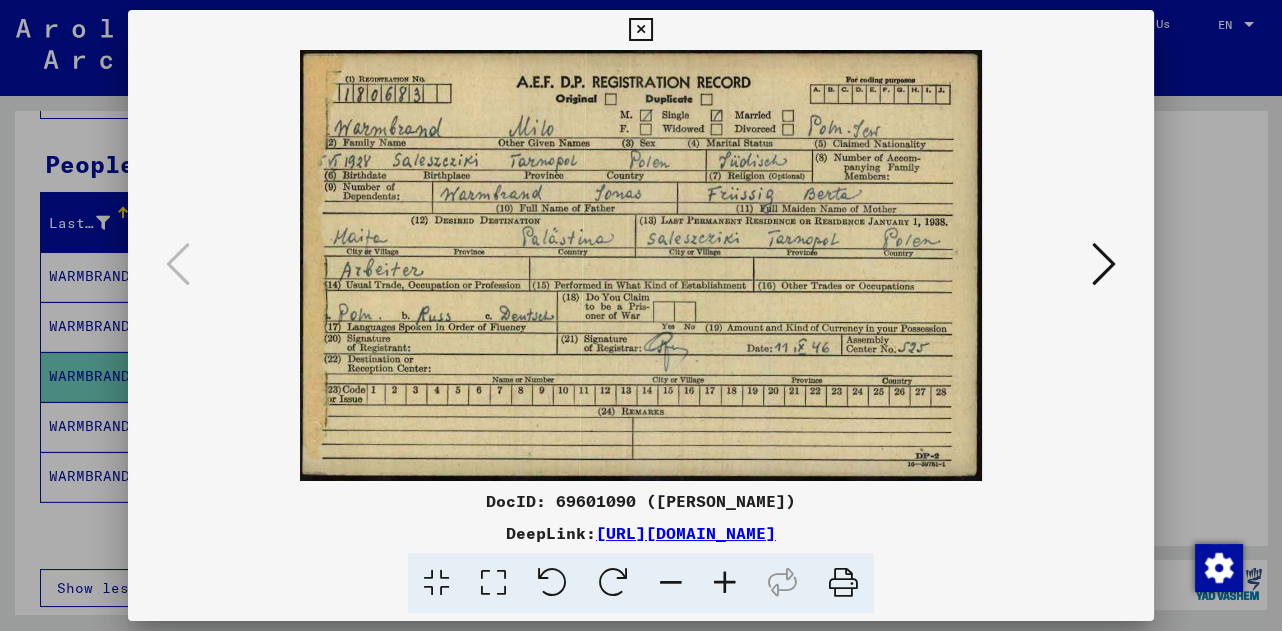click at bounding box center (843, 583) 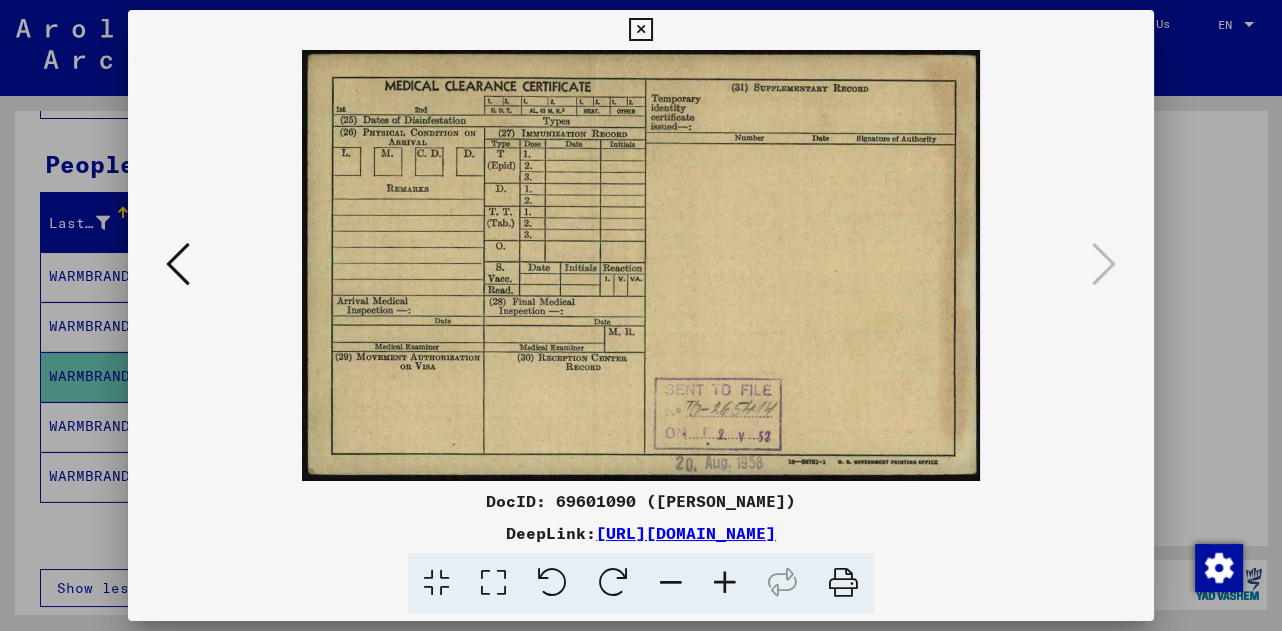 click at bounding box center (843, 583) 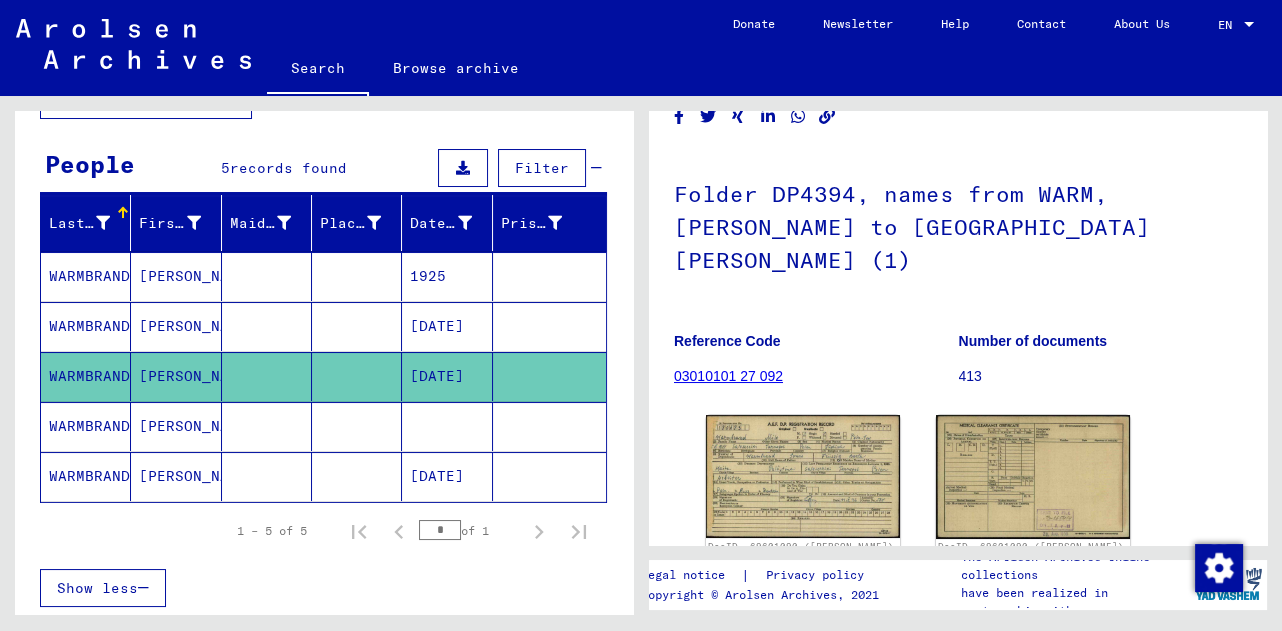 click on "WARMBRAND" at bounding box center (86, 476) 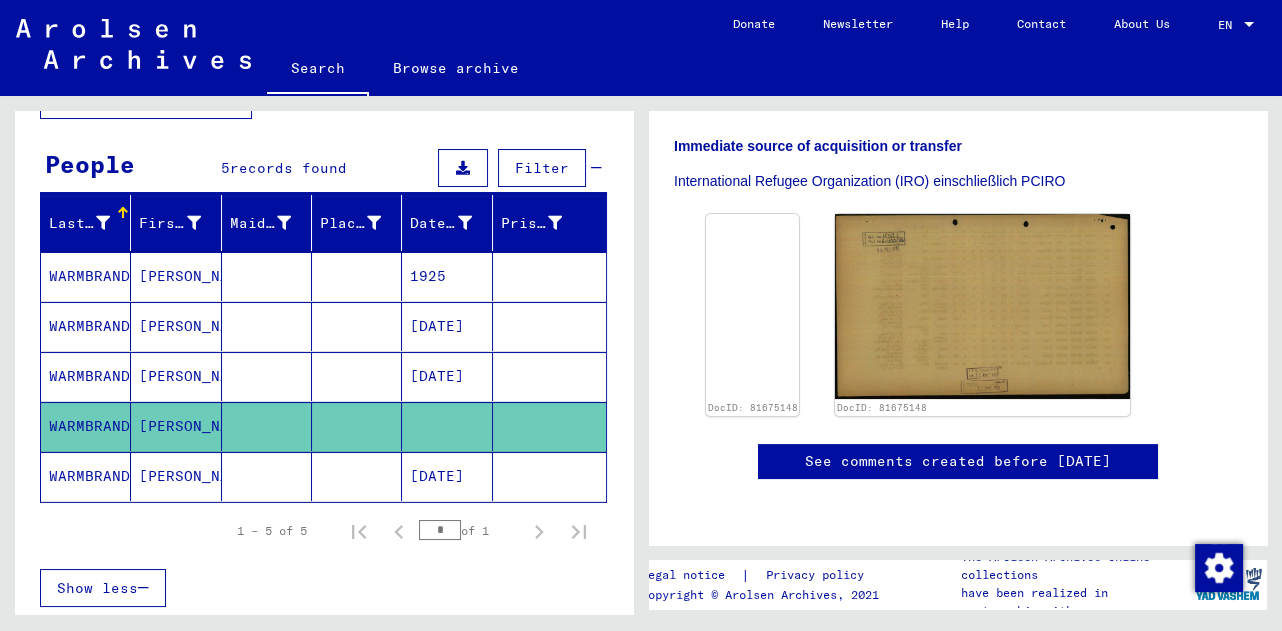 scroll, scrollTop: 596, scrollLeft: 0, axis: vertical 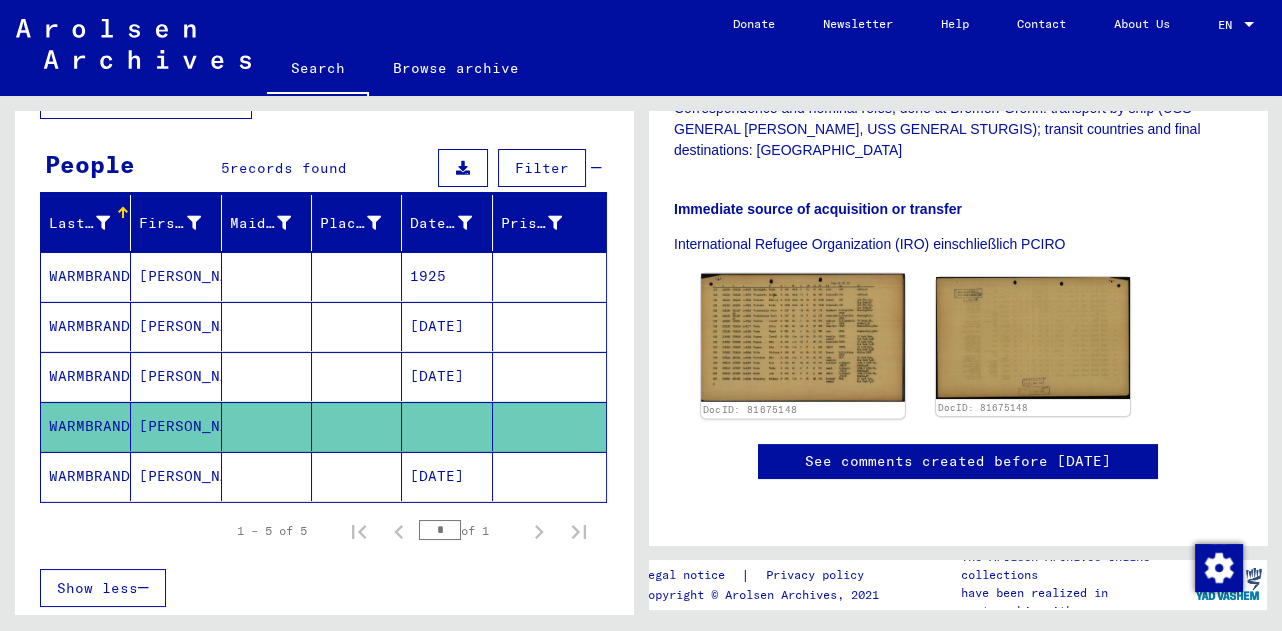 click 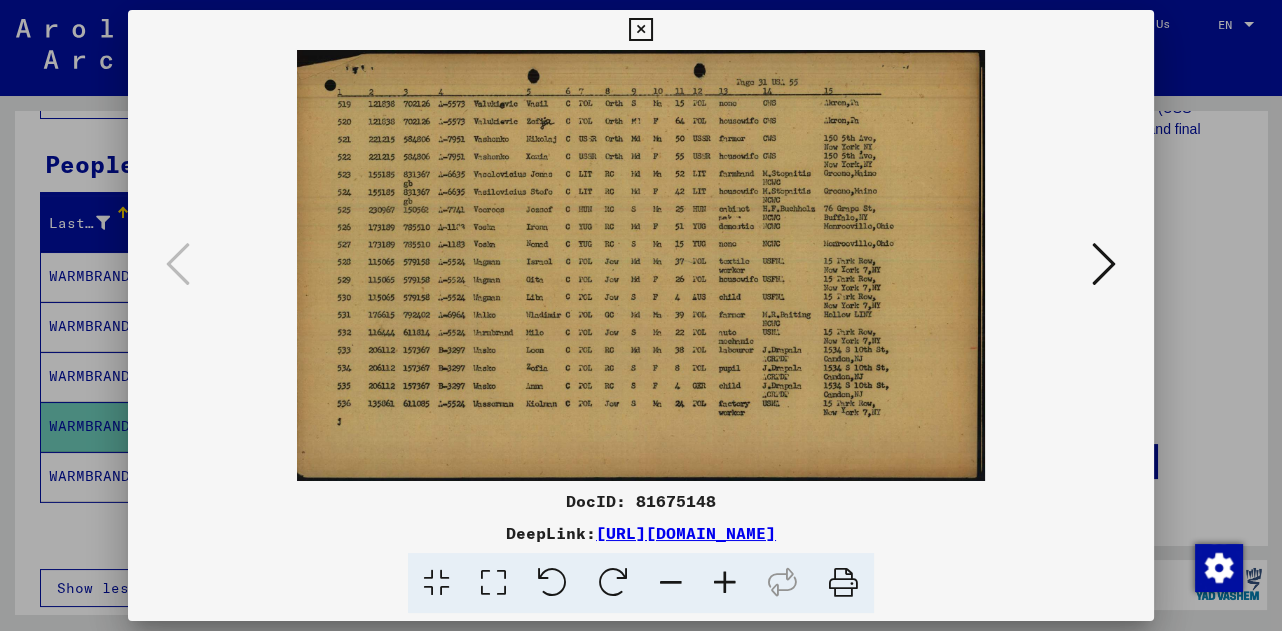 click at bounding box center [843, 583] 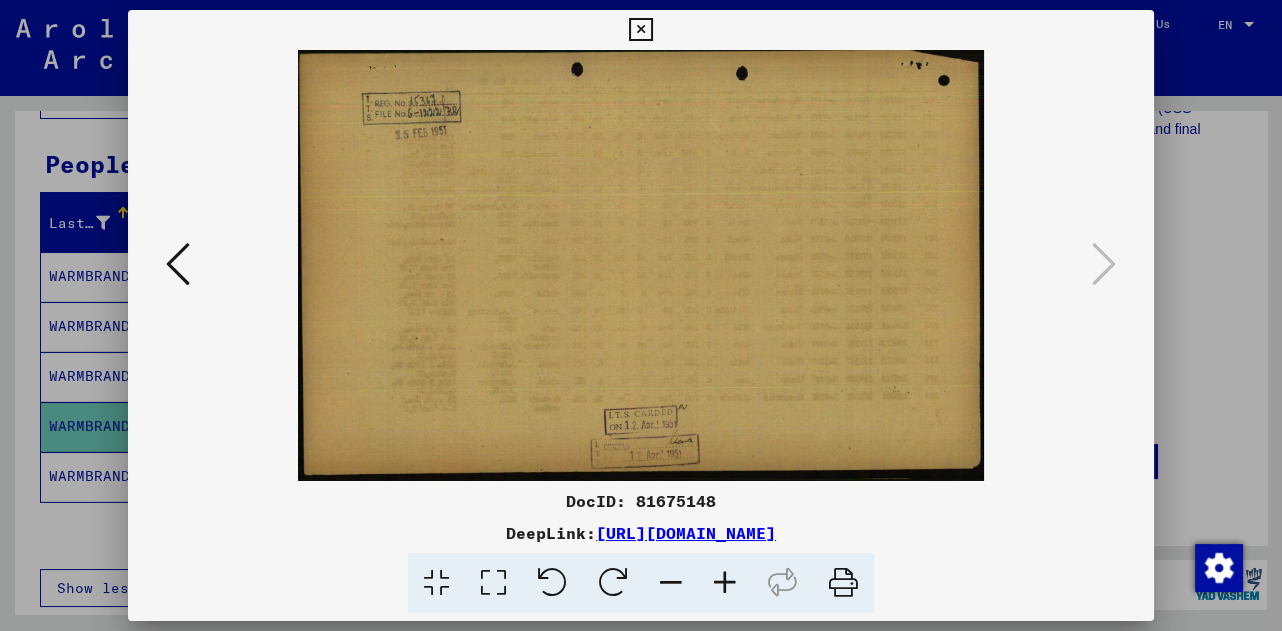 click at bounding box center (843, 583) 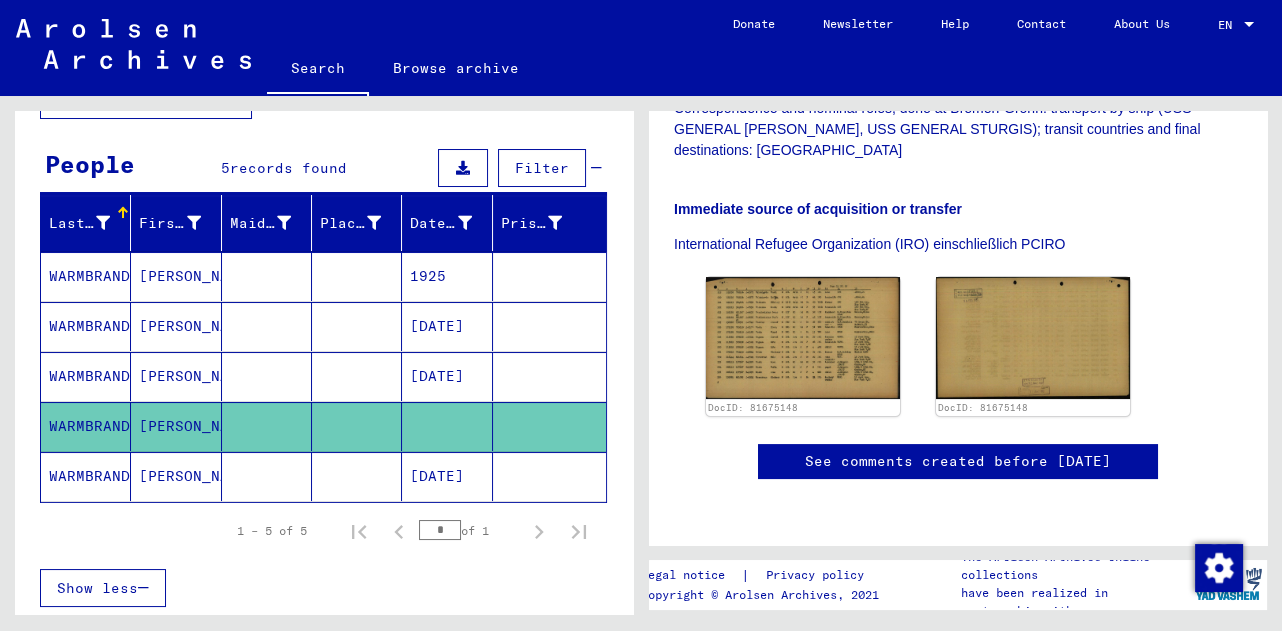 click on "WARMBRAND" 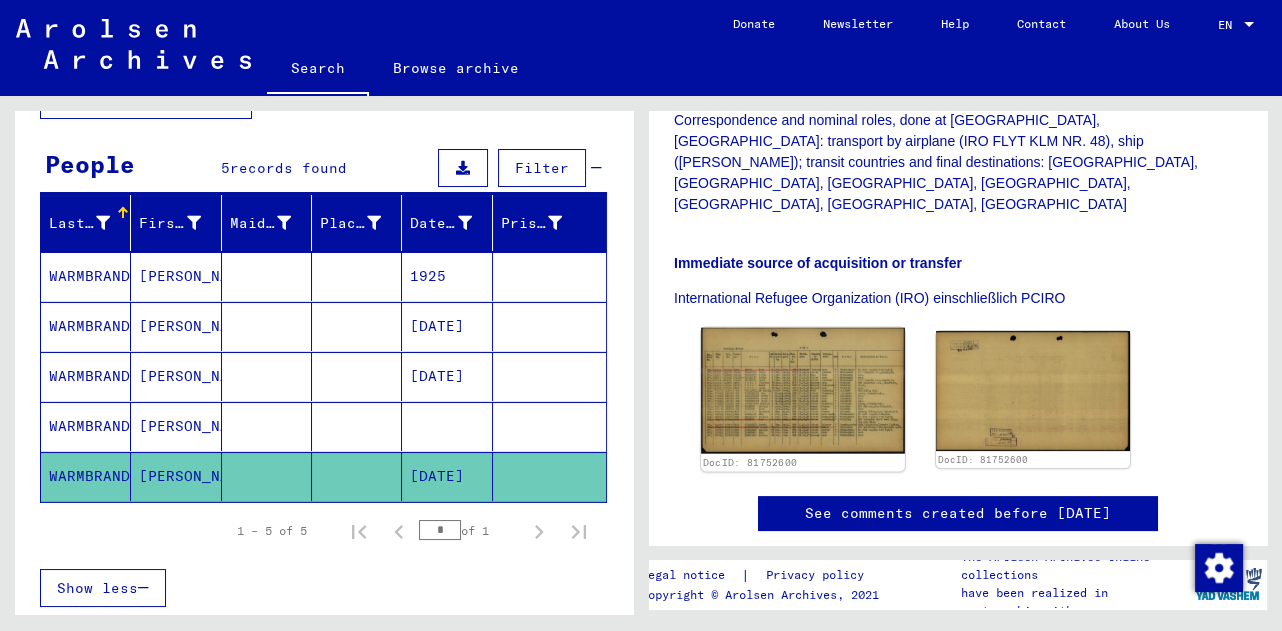 scroll, scrollTop: 527, scrollLeft: 0, axis: vertical 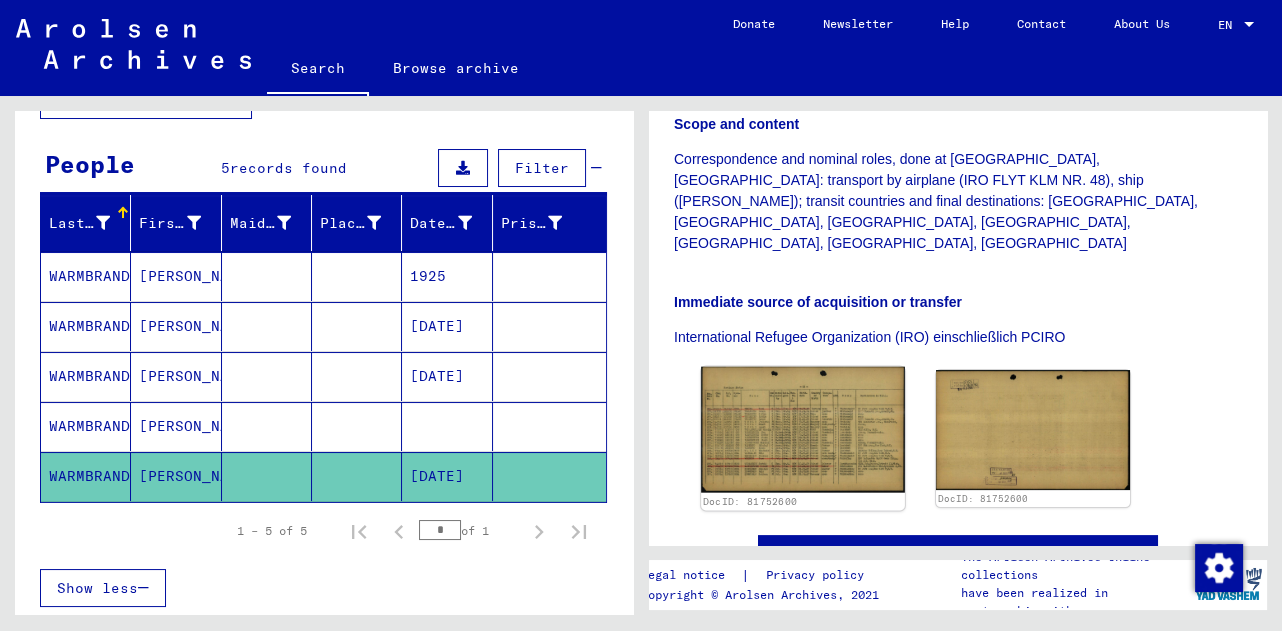 click 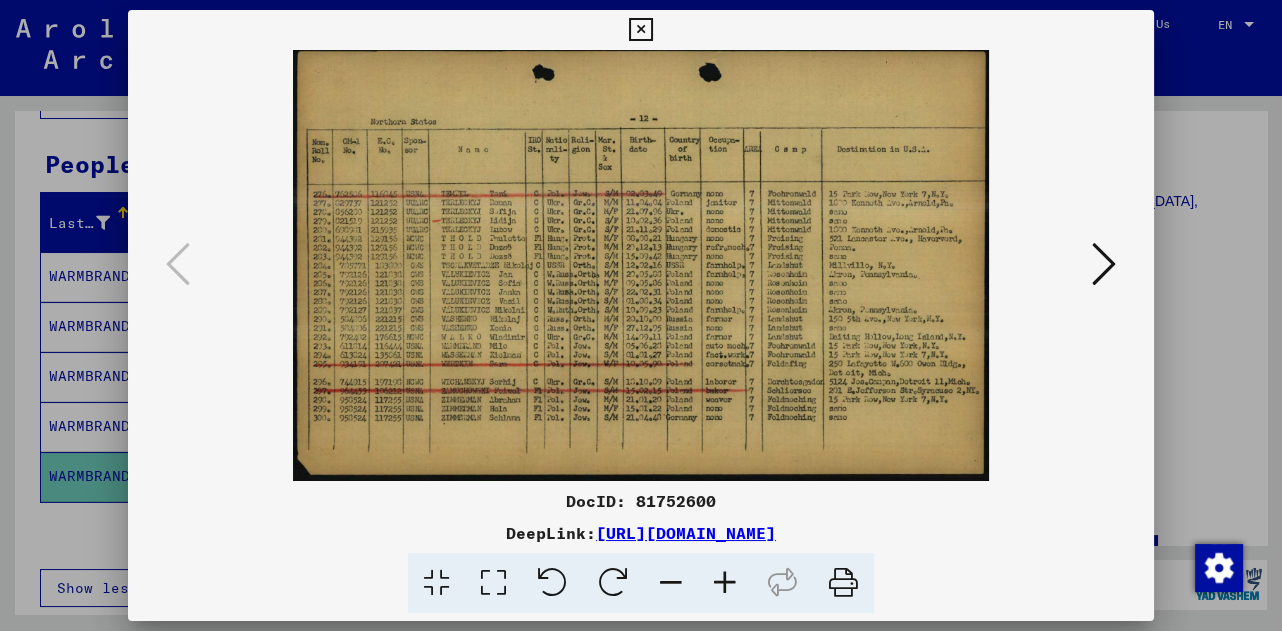 click at bounding box center (843, 583) 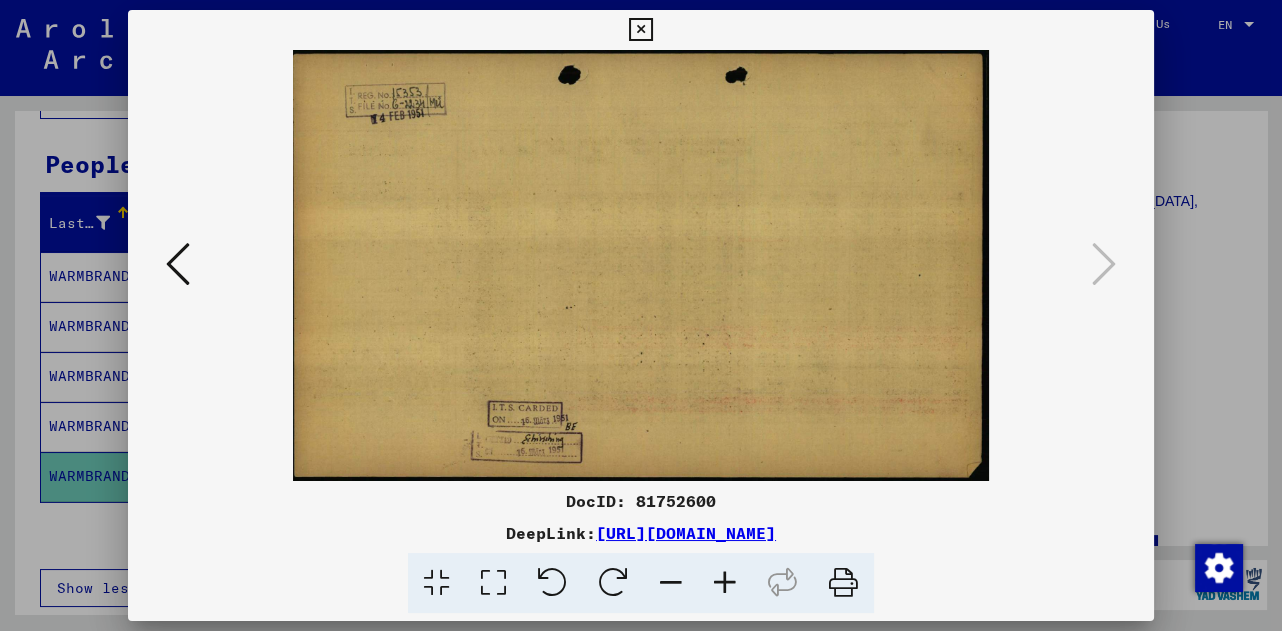 click at bounding box center [843, 583] 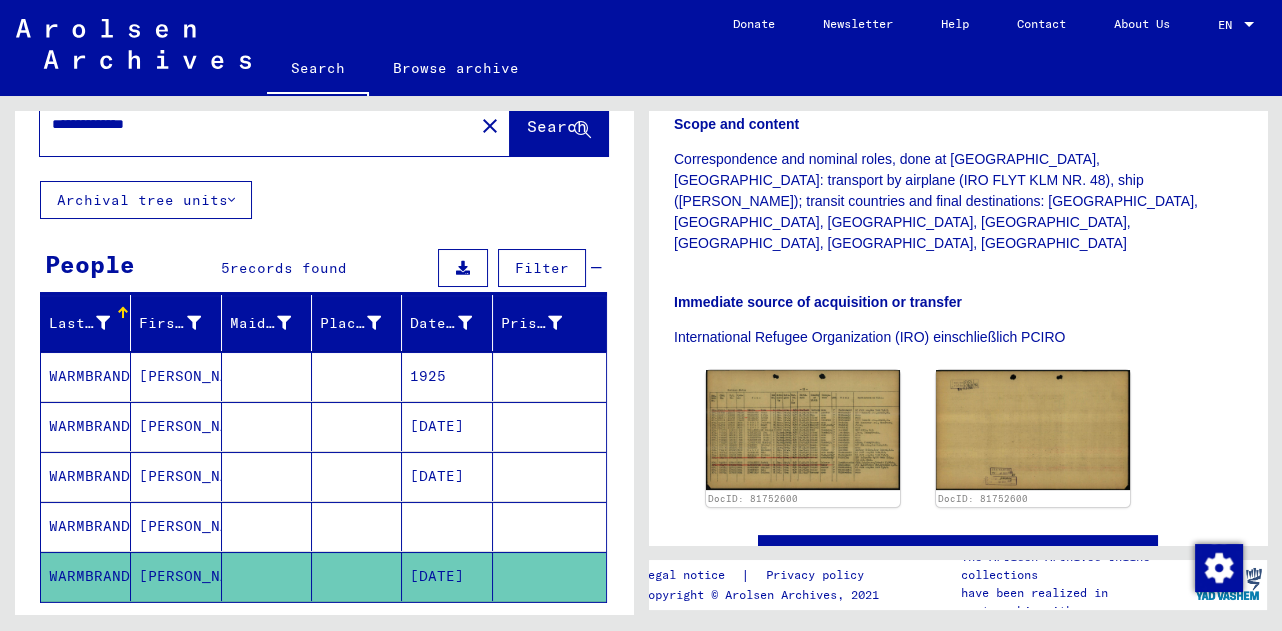 scroll, scrollTop: 0, scrollLeft: 0, axis: both 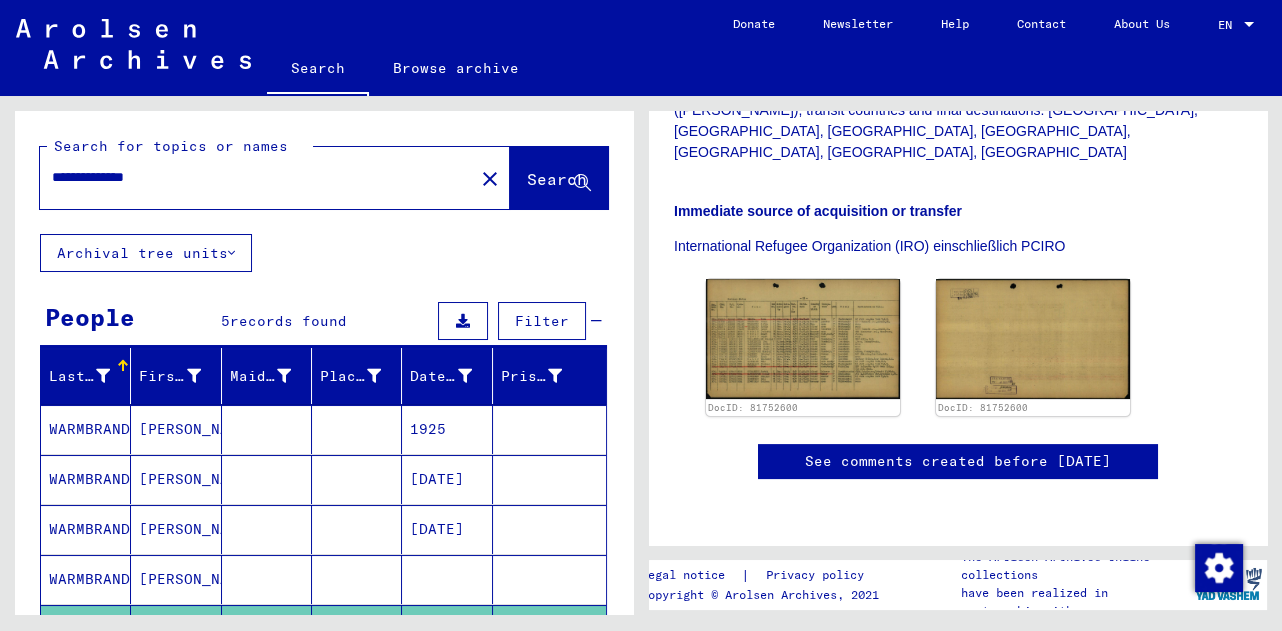 click 